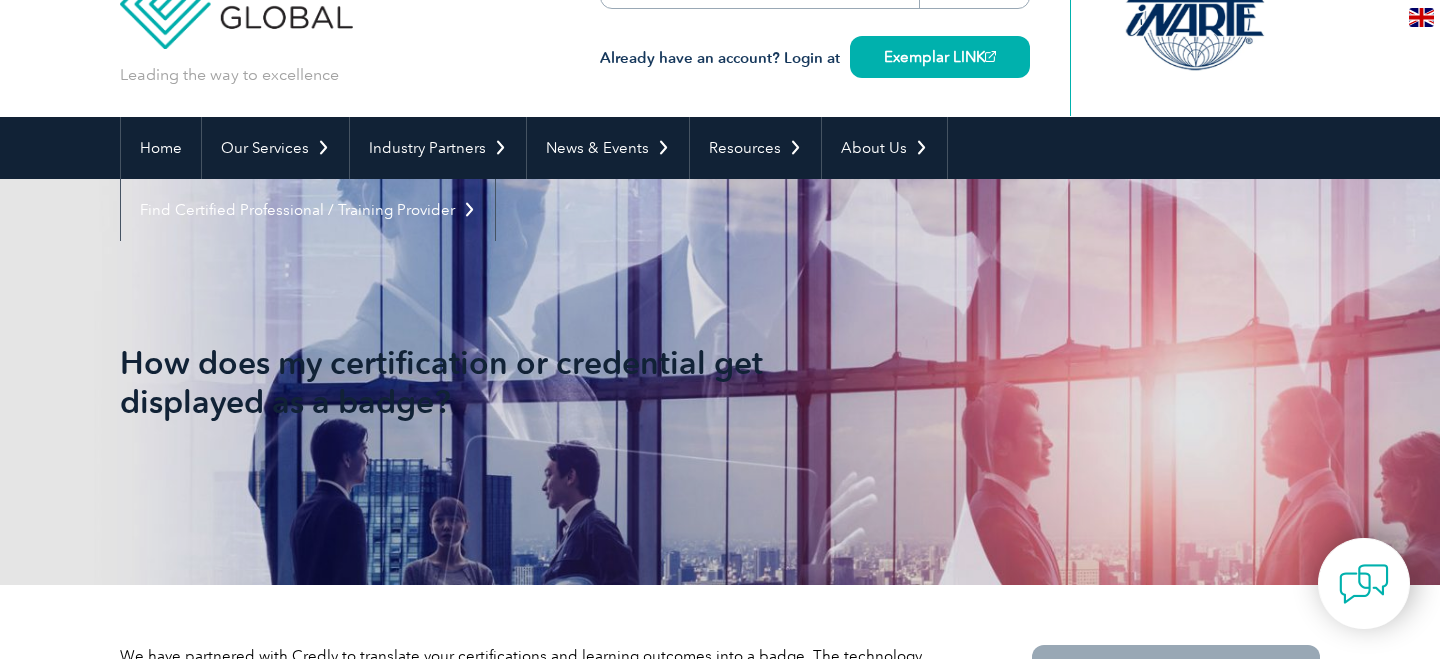 scroll, scrollTop: 0, scrollLeft: 0, axis: both 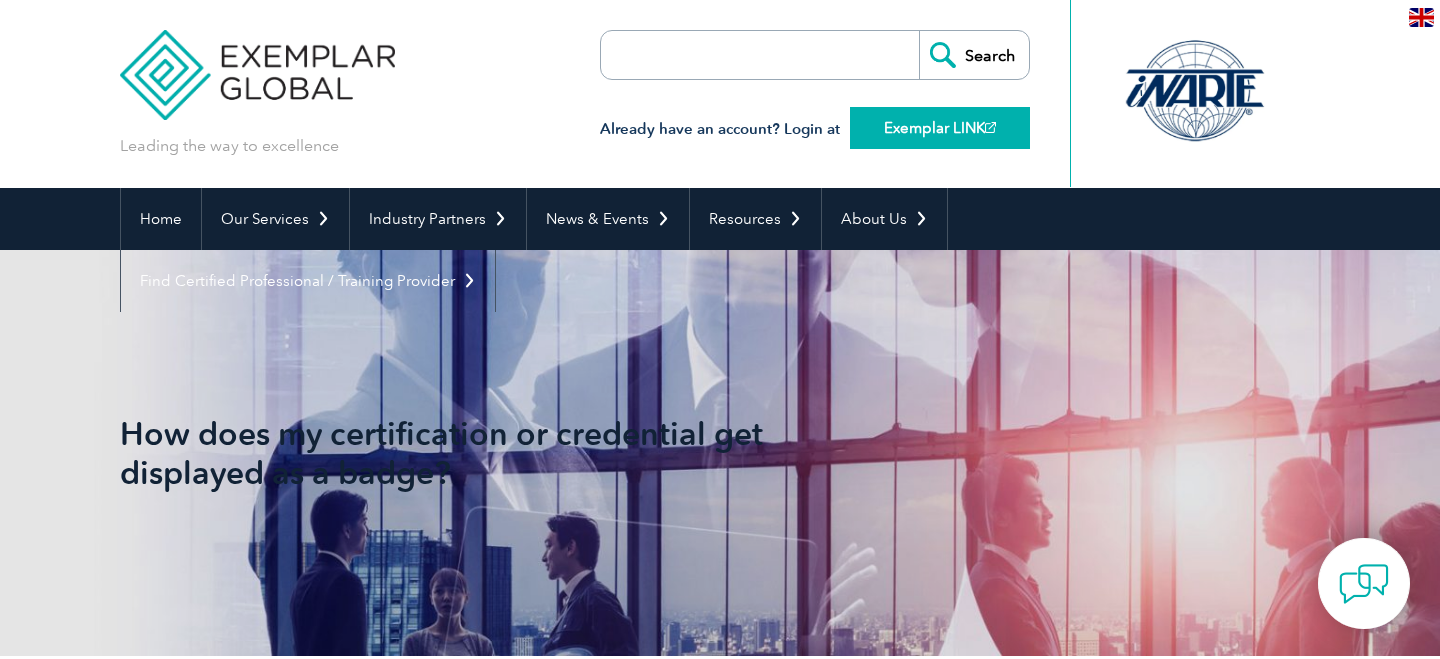 click on "Exemplar LINK" at bounding box center (940, 128) 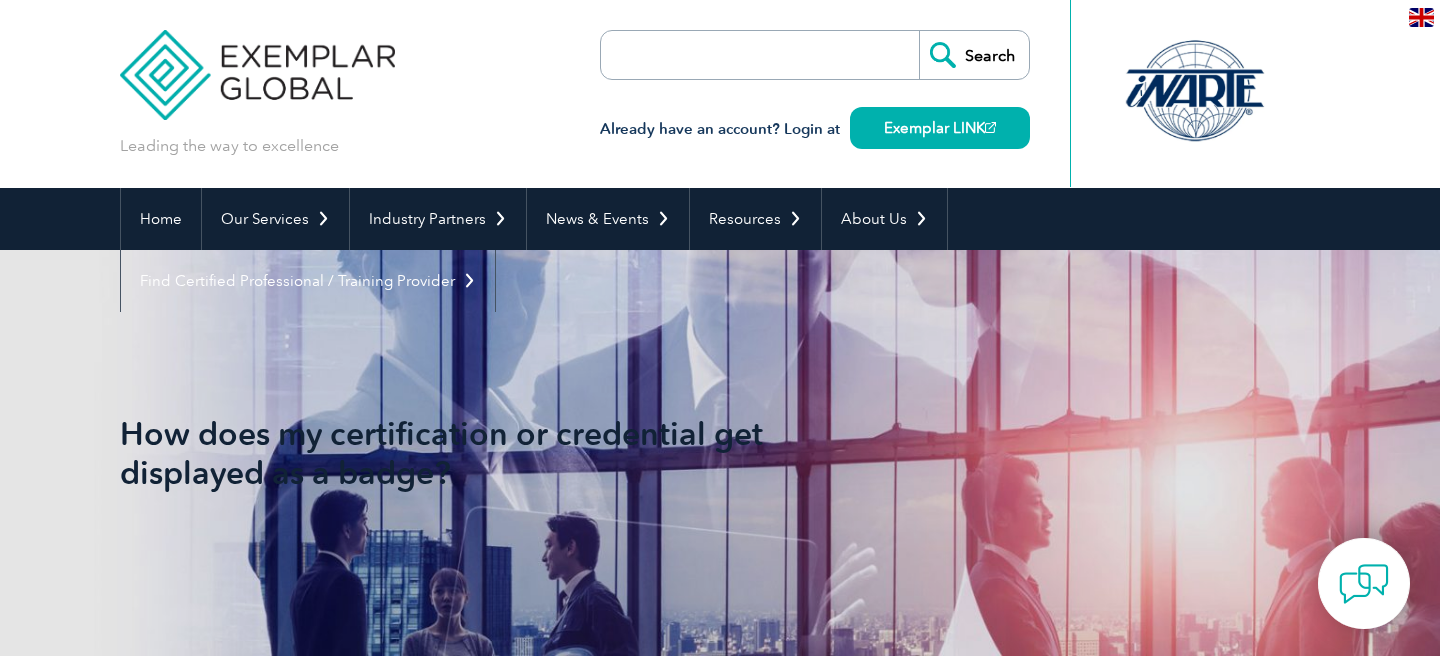click on "Search" at bounding box center [815, 55] 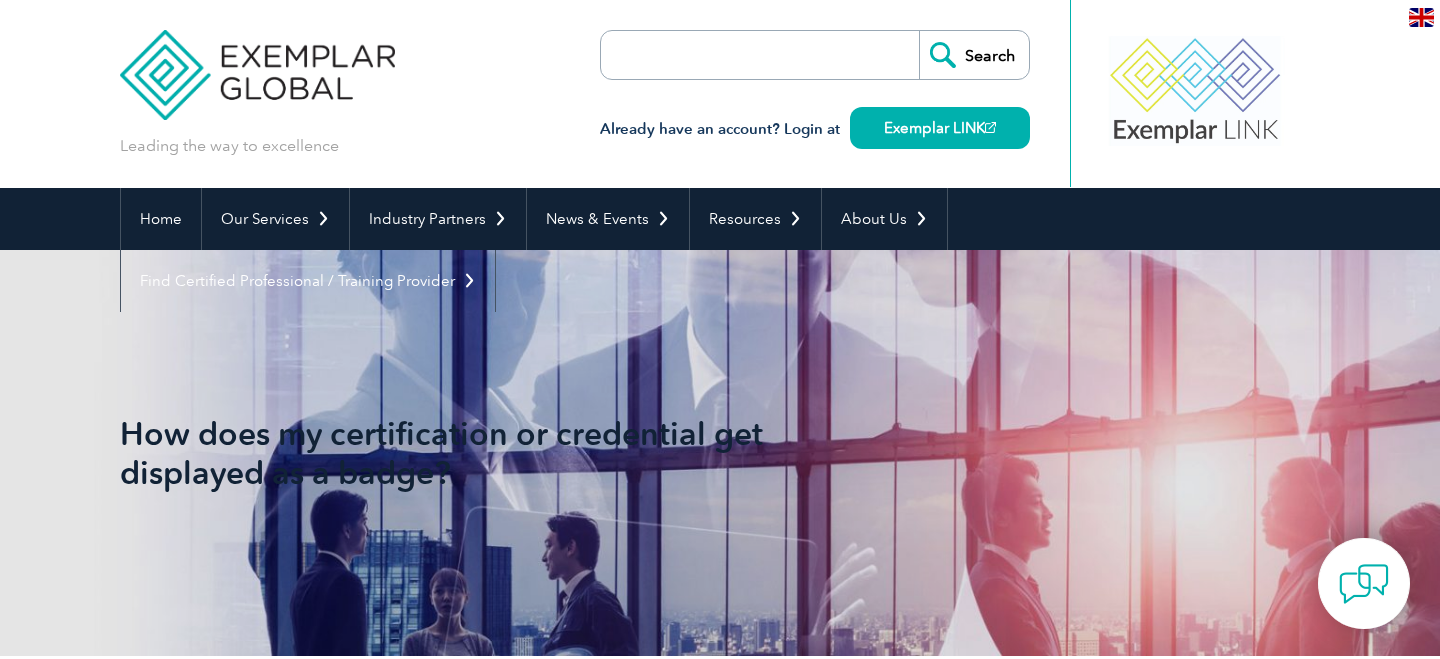 click on "Search" at bounding box center (815, 55) 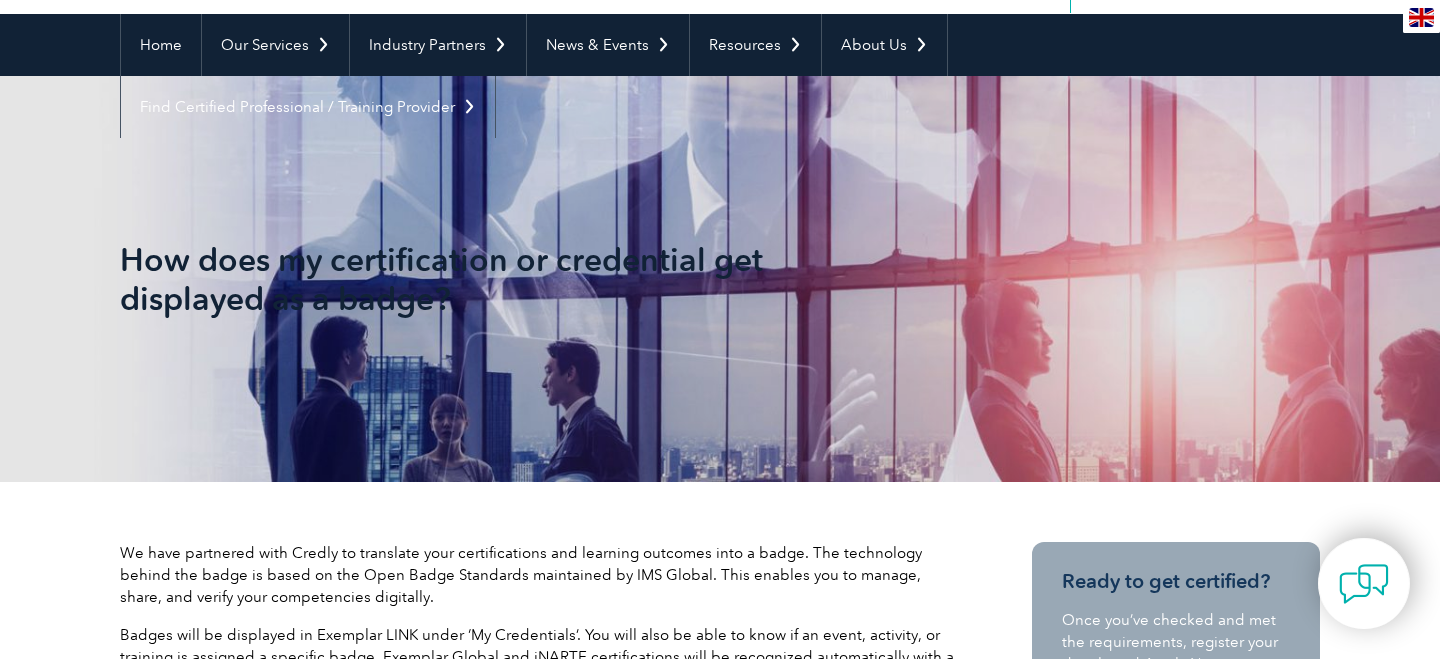scroll, scrollTop: 173, scrollLeft: 0, axis: vertical 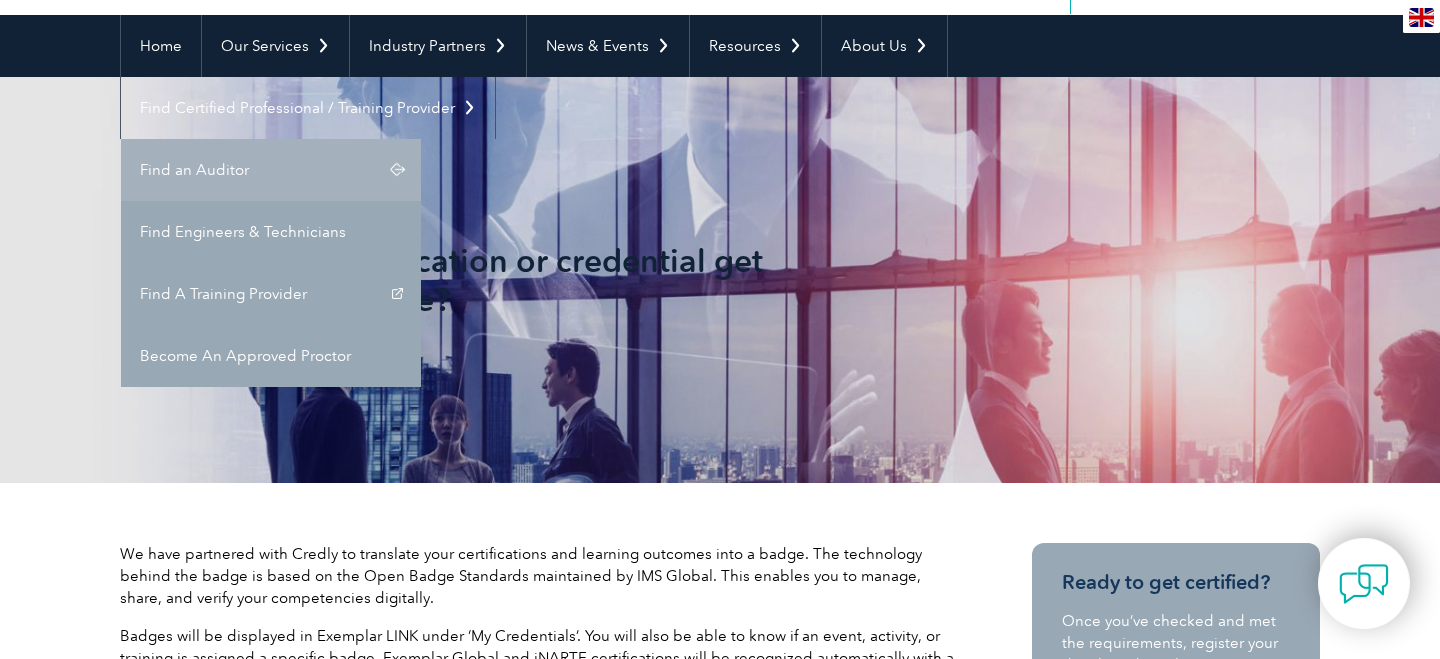 click on "Find an Auditor" at bounding box center (271, 170) 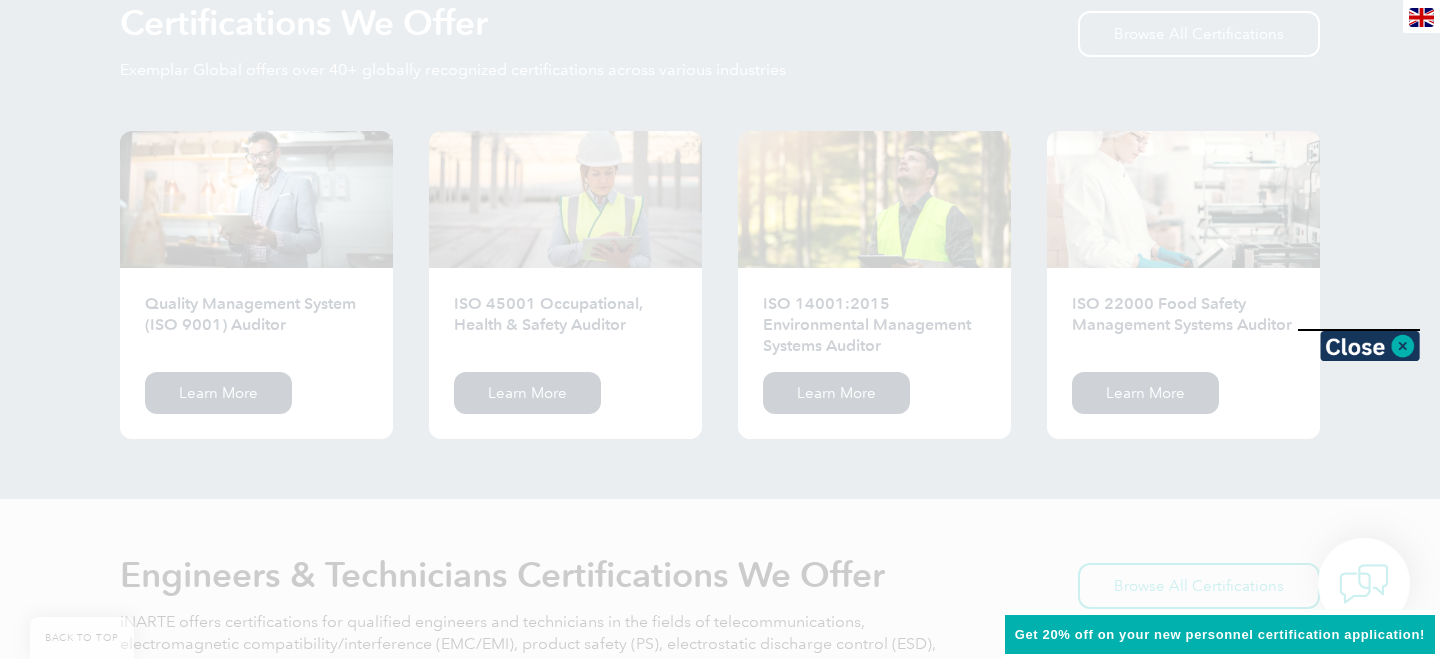 scroll, scrollTop: 2038, scrollLeft: 0, axis: vertical 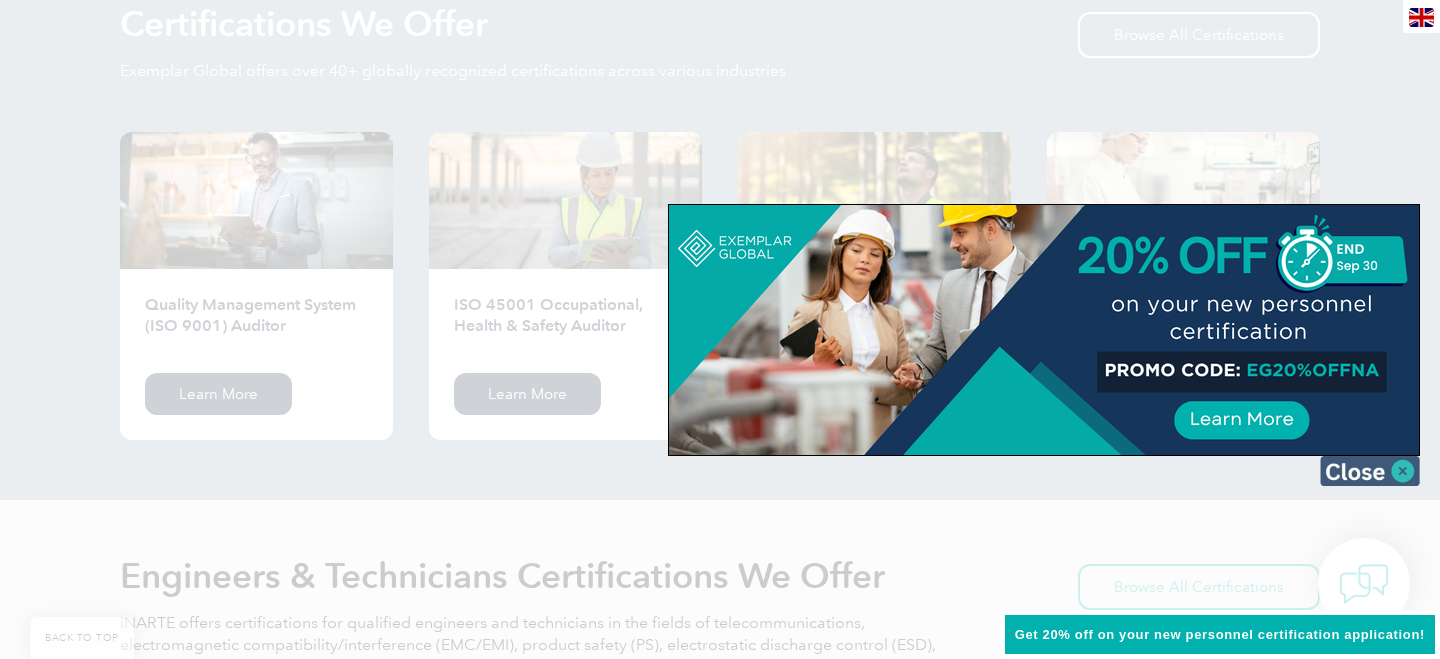 click at bounding box center (1370, 471) 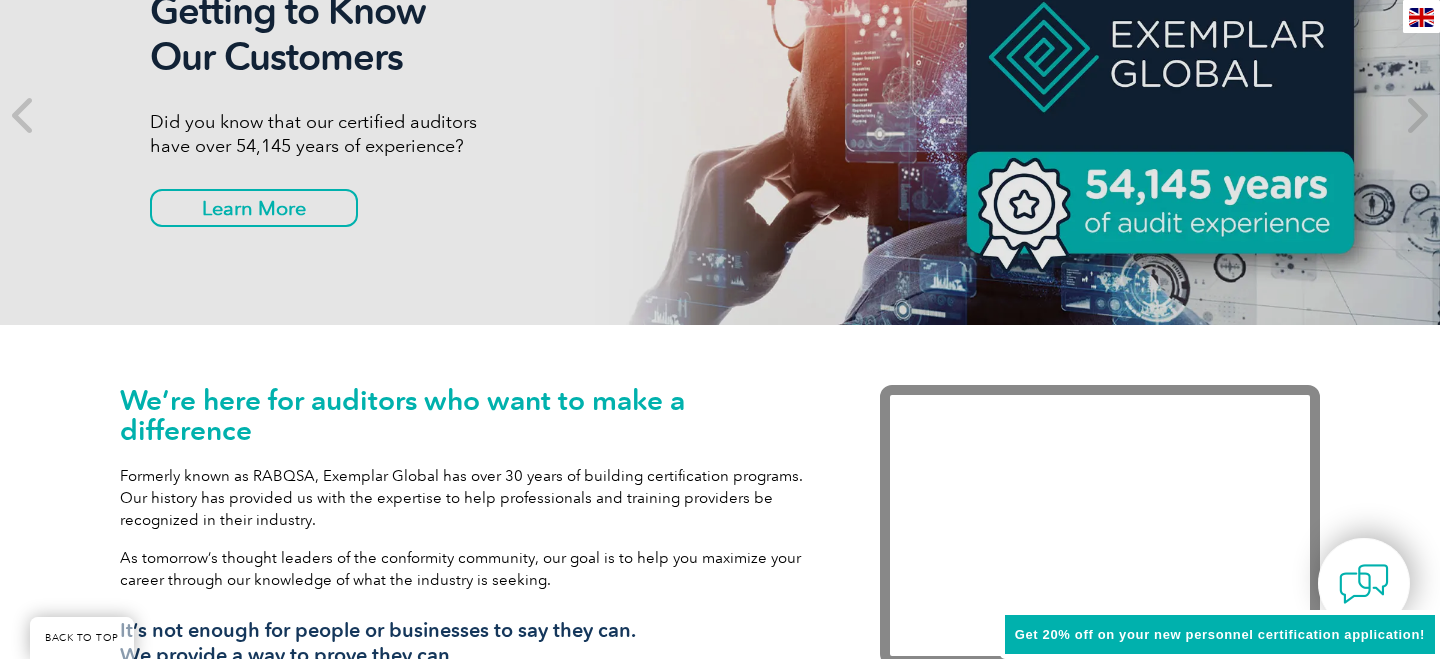scroll, scrollTop: 0, scrollLeft: 0, axis: both 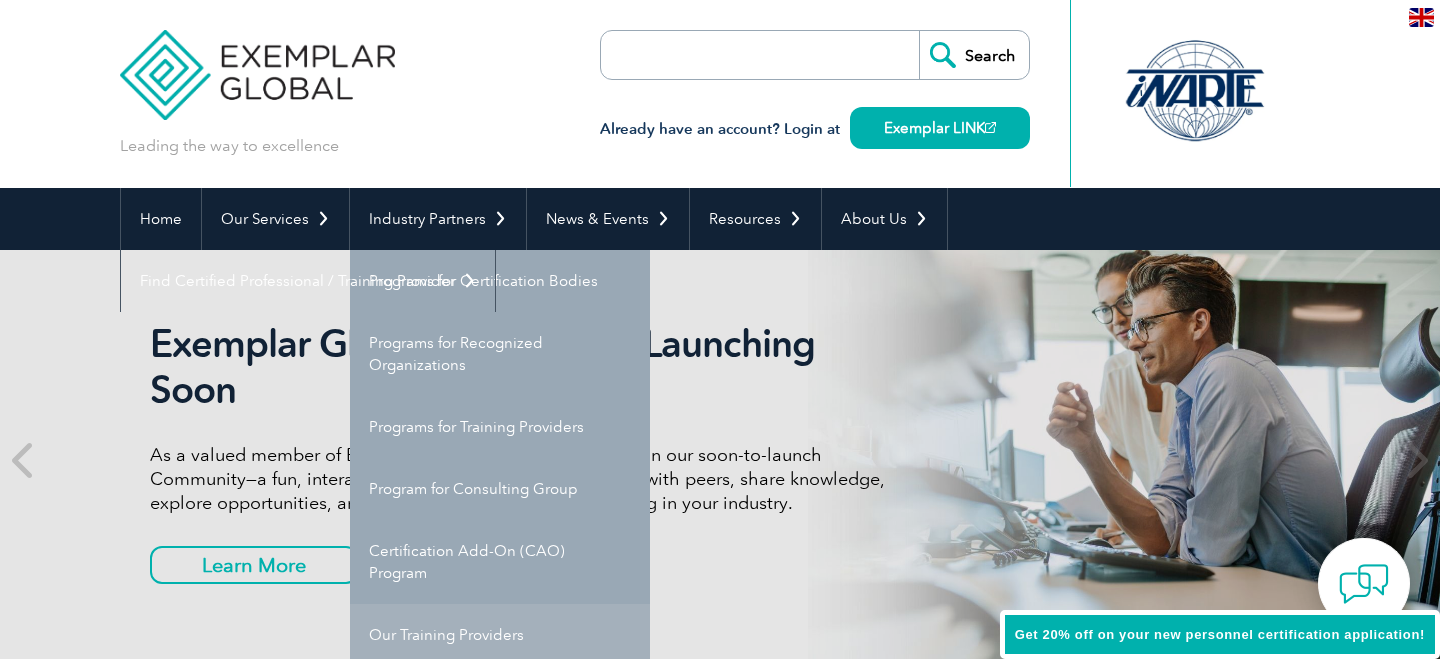 click on "Our Training Providers" at bounding box center (500, 635) 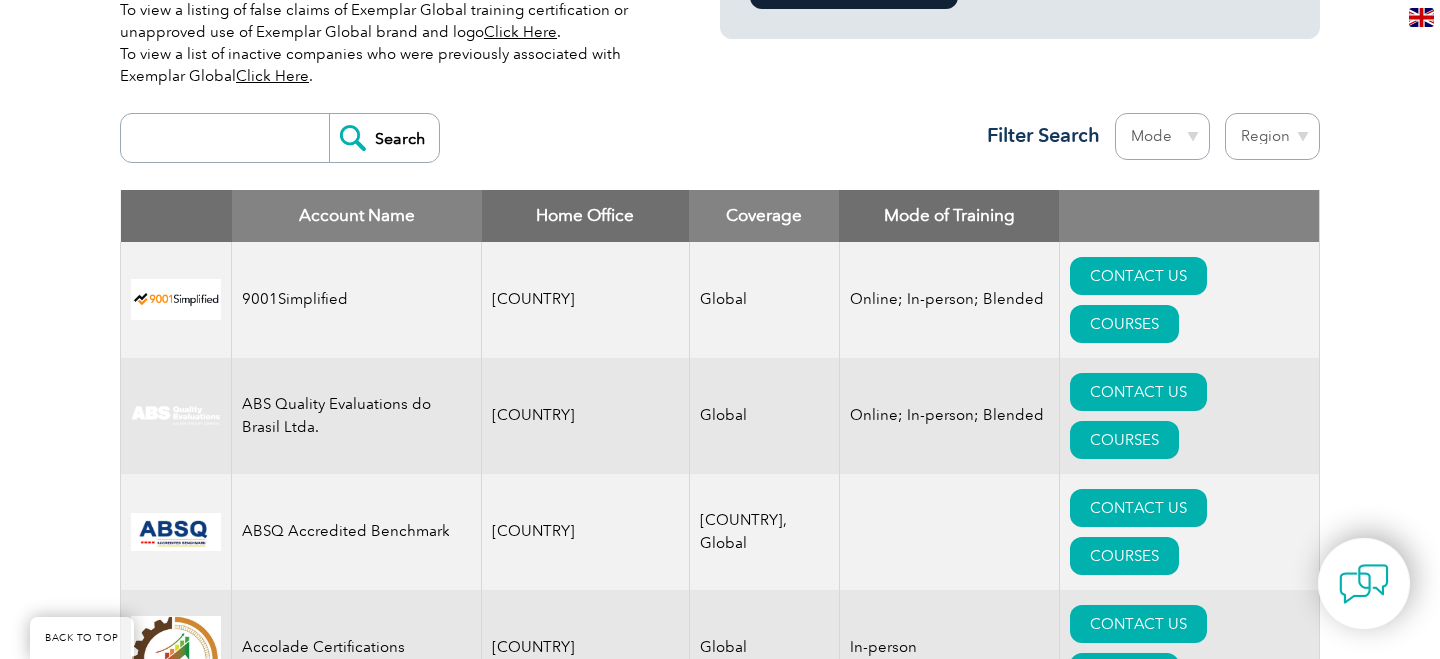 scroll, scrollTop: 690, scrollLeft: 0, axis: vertical 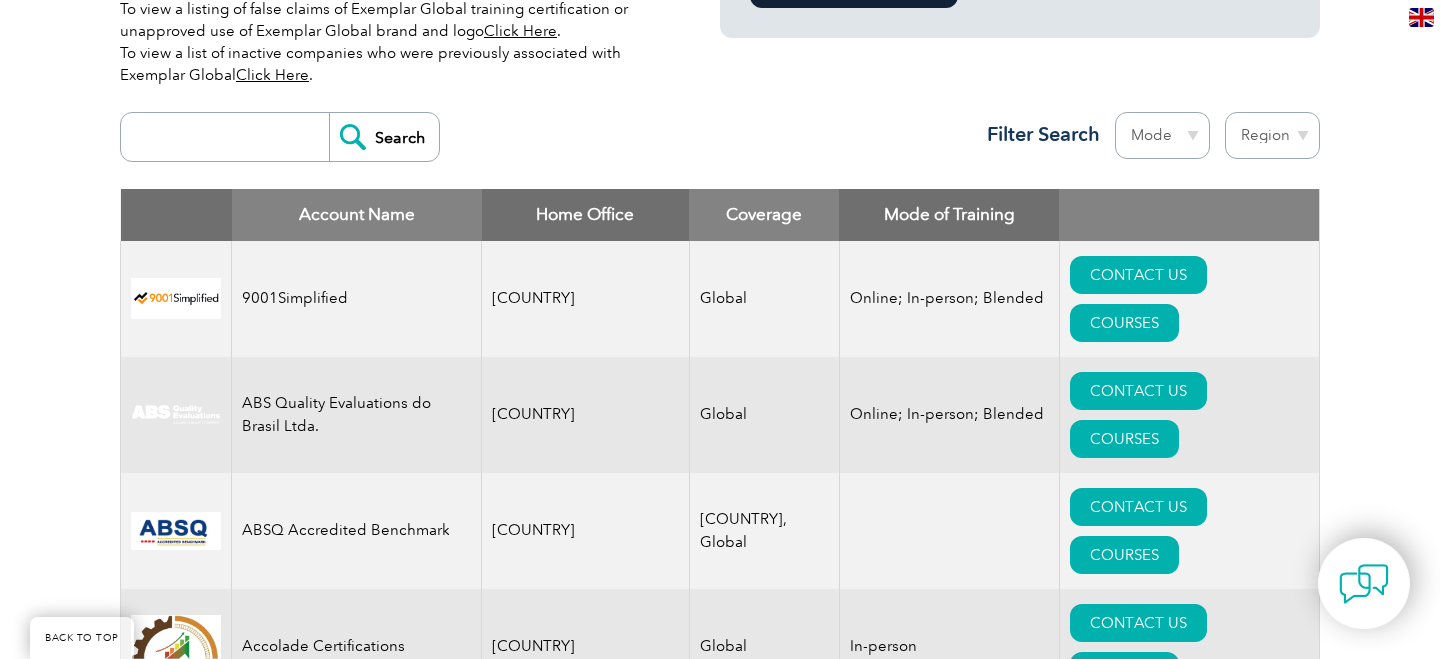 click at bounding box center (230, 137) 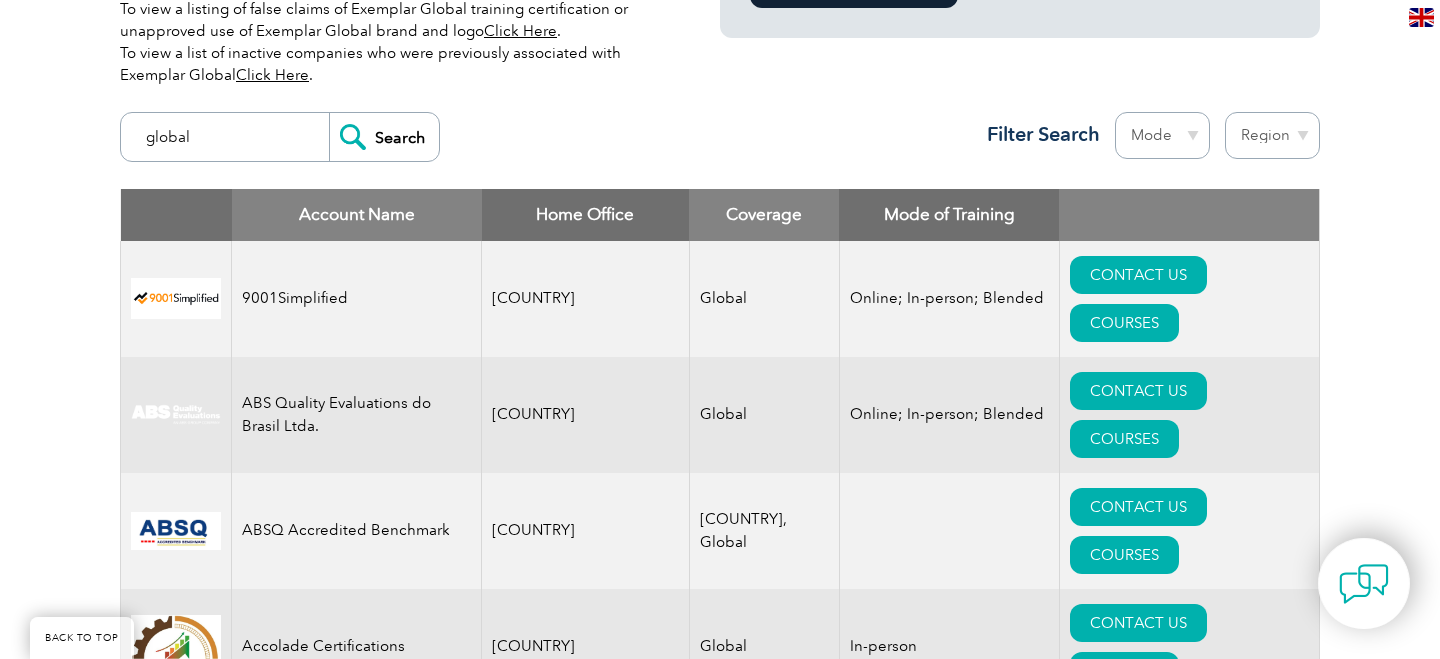 type on "global" 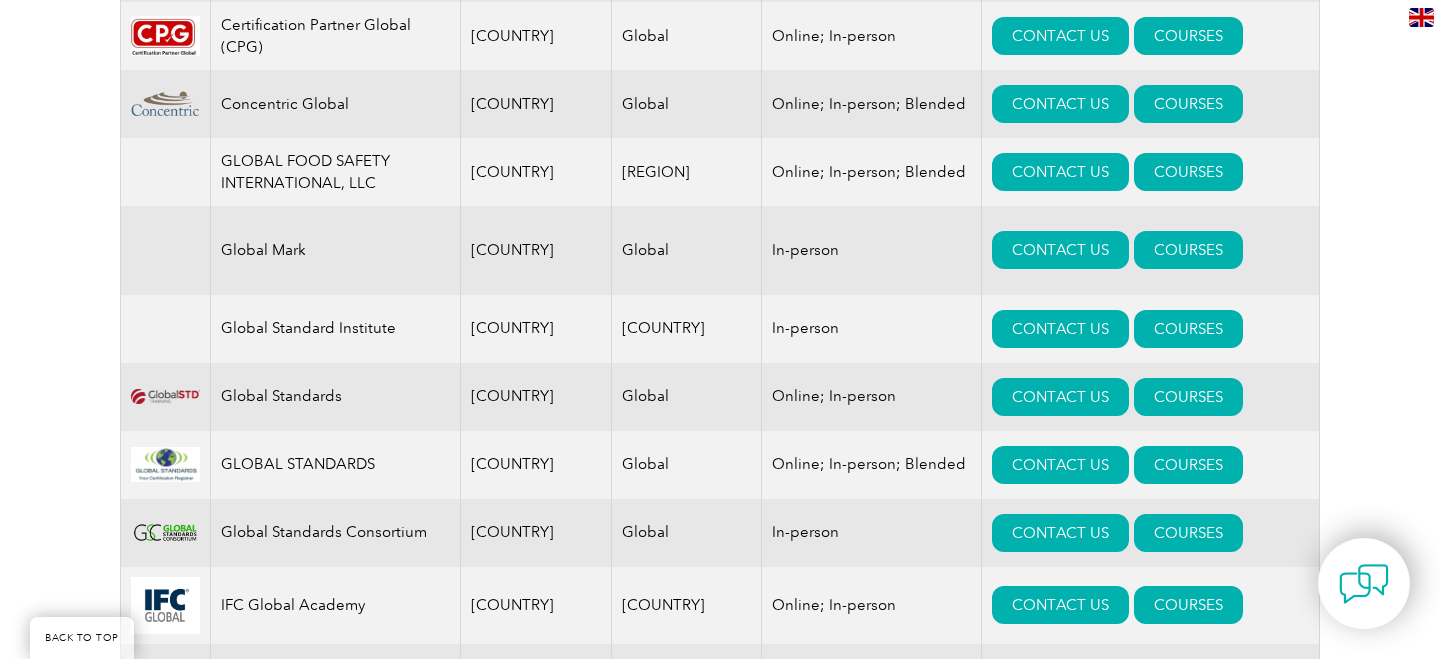 scroll, scrollTop: 1257, scrollLeft: 0, axis: vertical 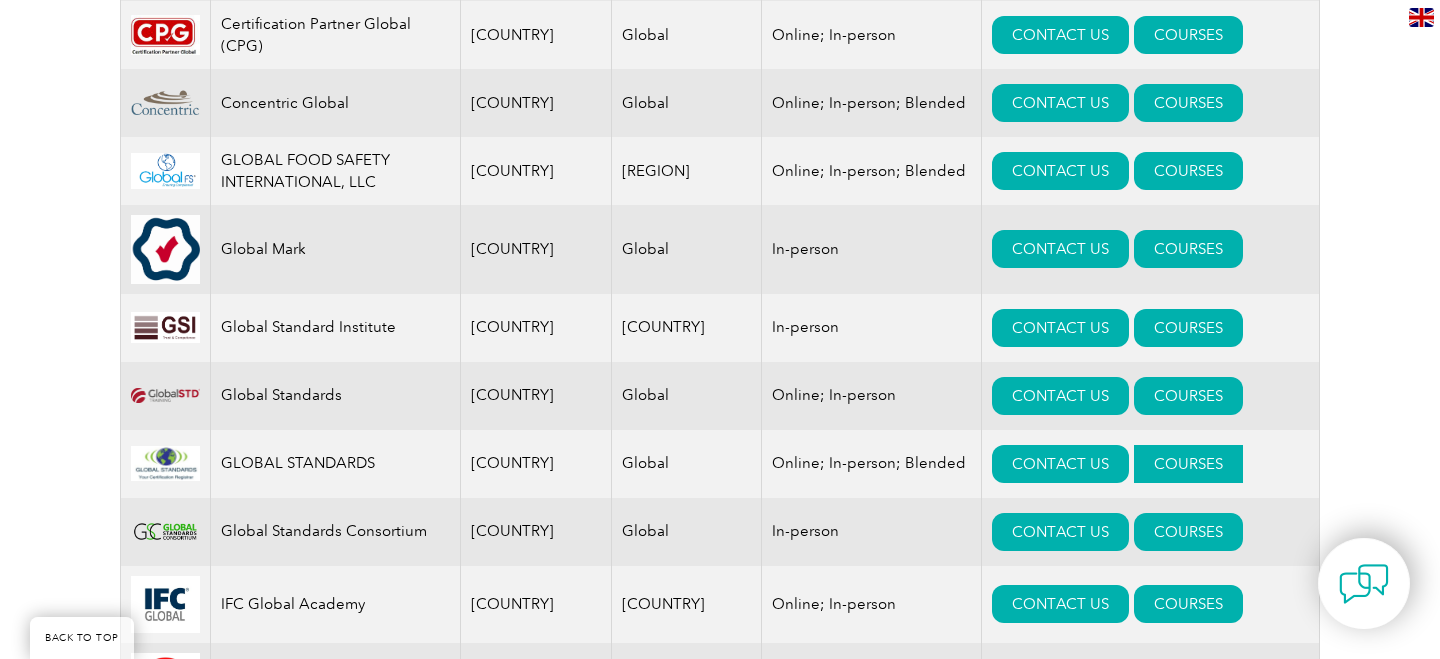click on "COURSES" at bounding box center (1188, 464) 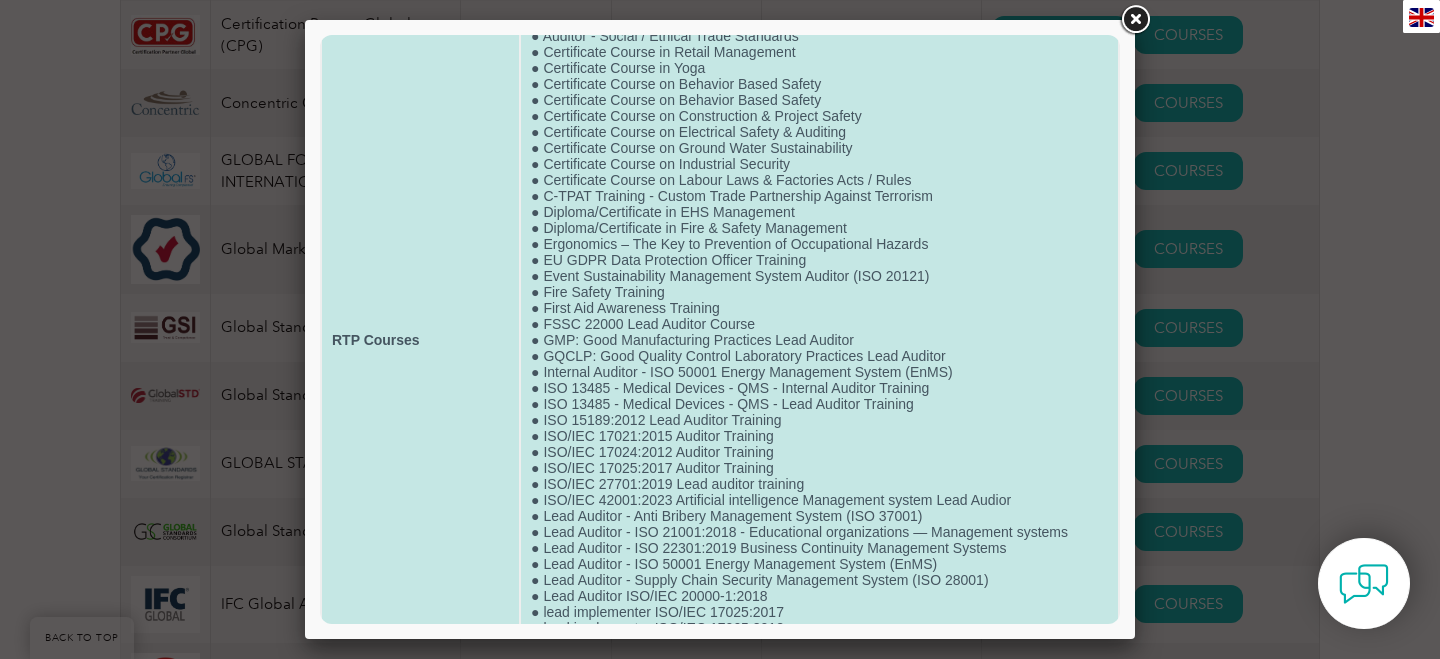 scroll, scrollTop: 83, scrollLeft: 0, axis: vertical 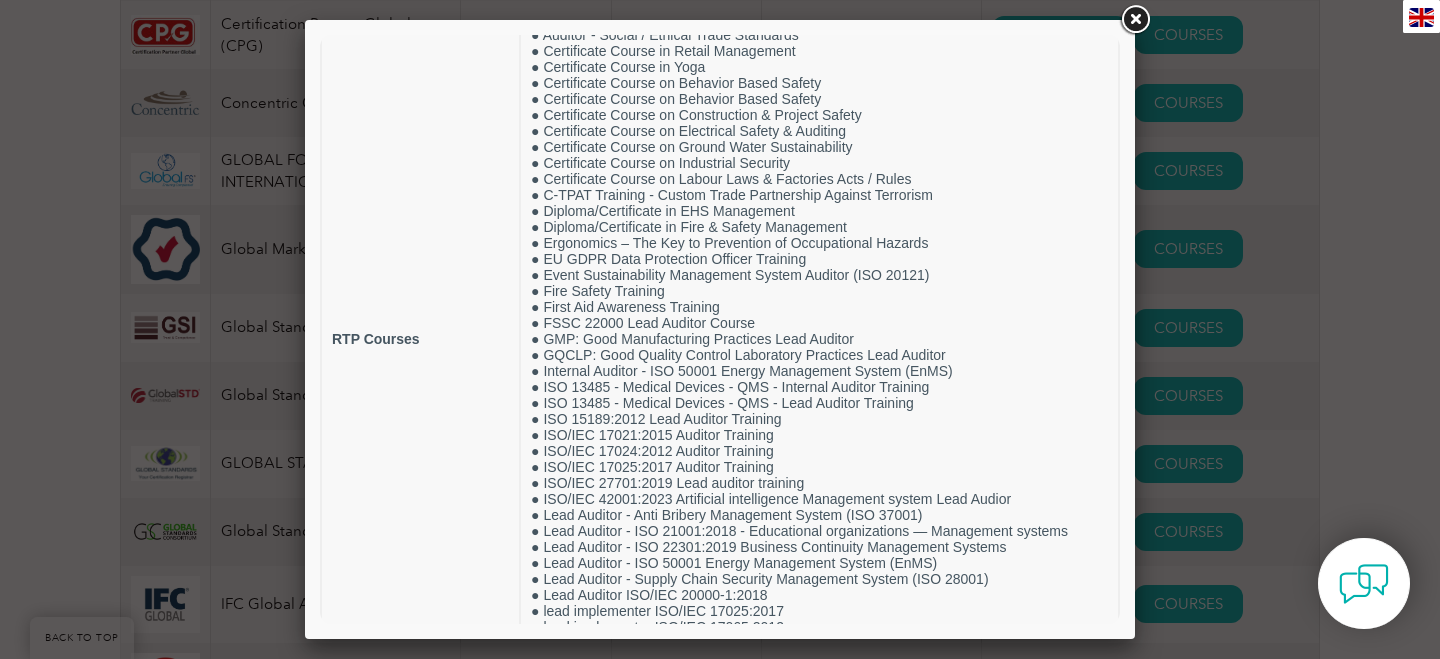 click at bounding box center [1135, 20] 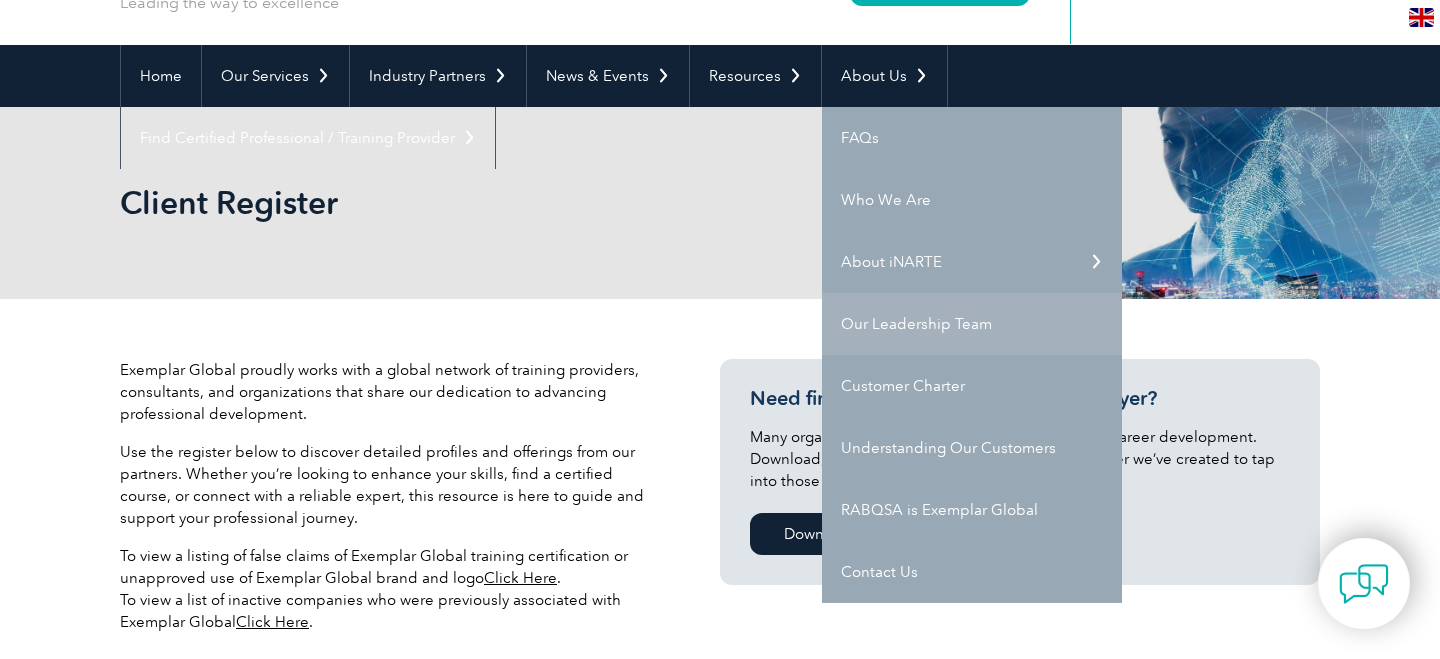scroll, scrollTop: 148, scrollLeft: 0, axis: vertical 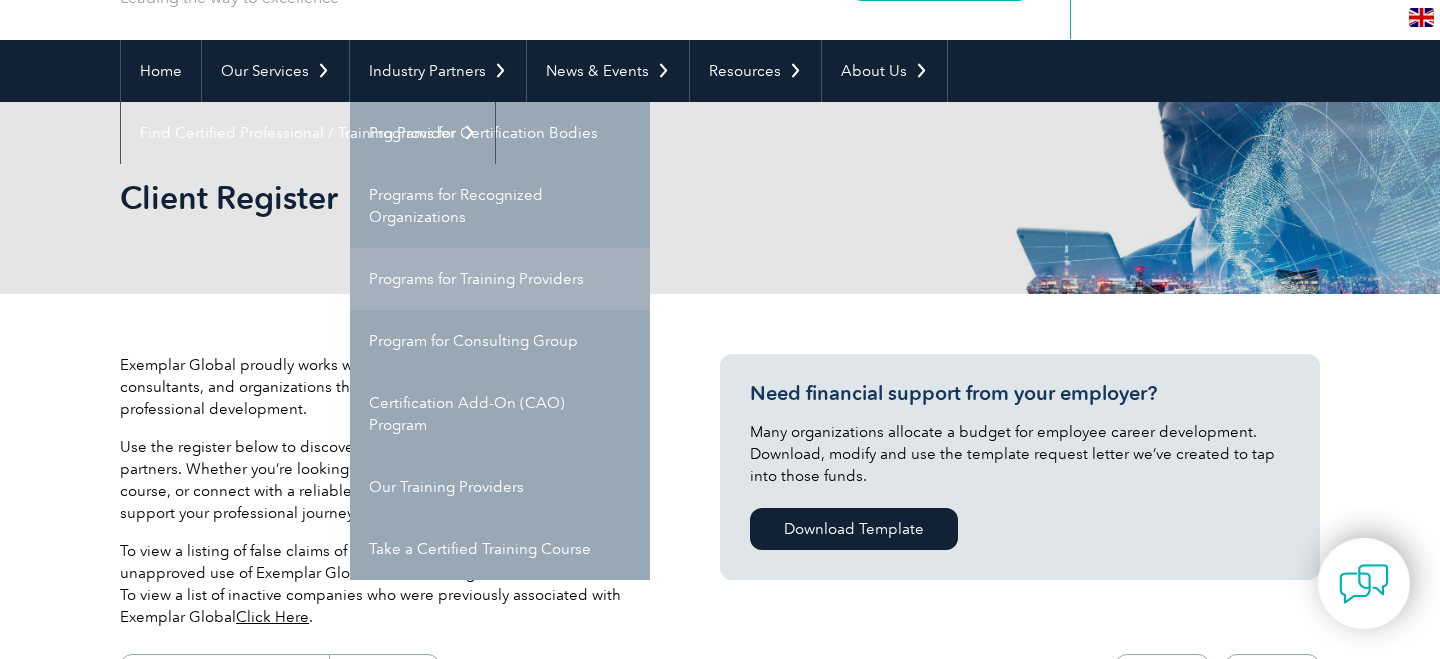 click on "Programs for Training Providers" at bounding box center [500, 279] 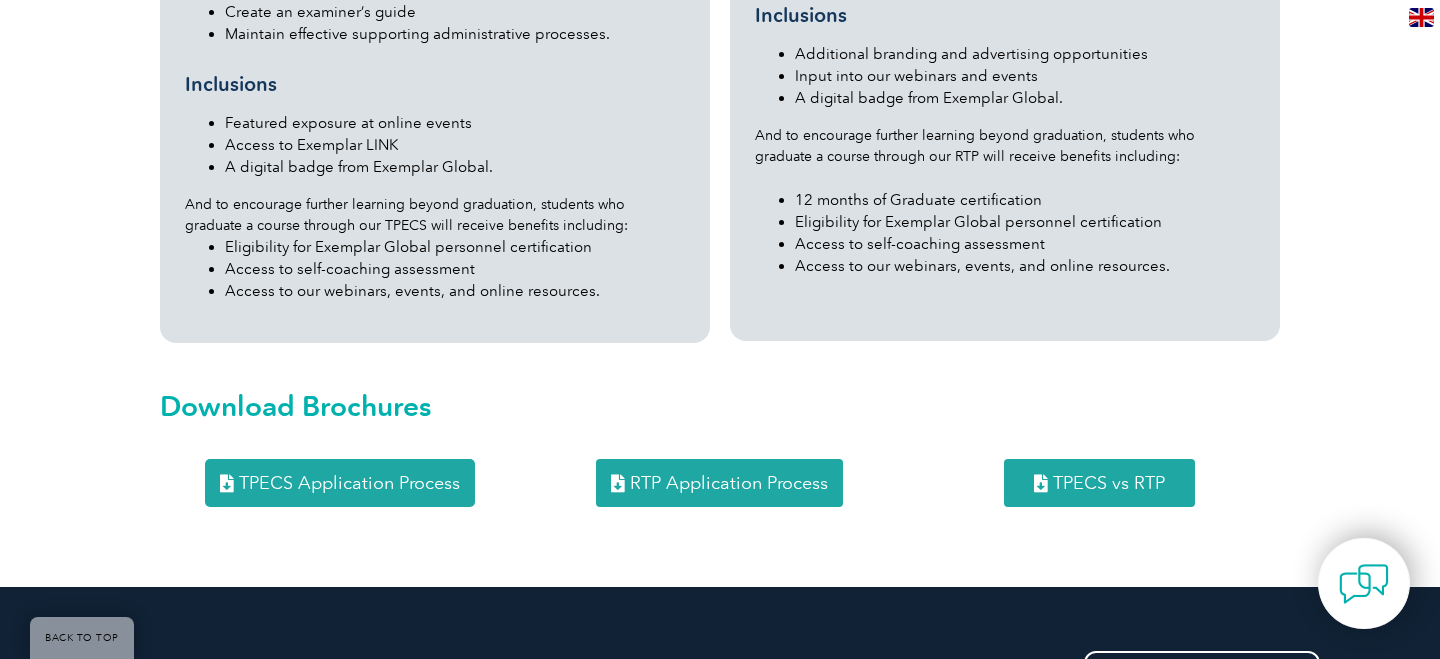 scroll, scrollTop: 2102, scrollLeft: 0, axis: vertical 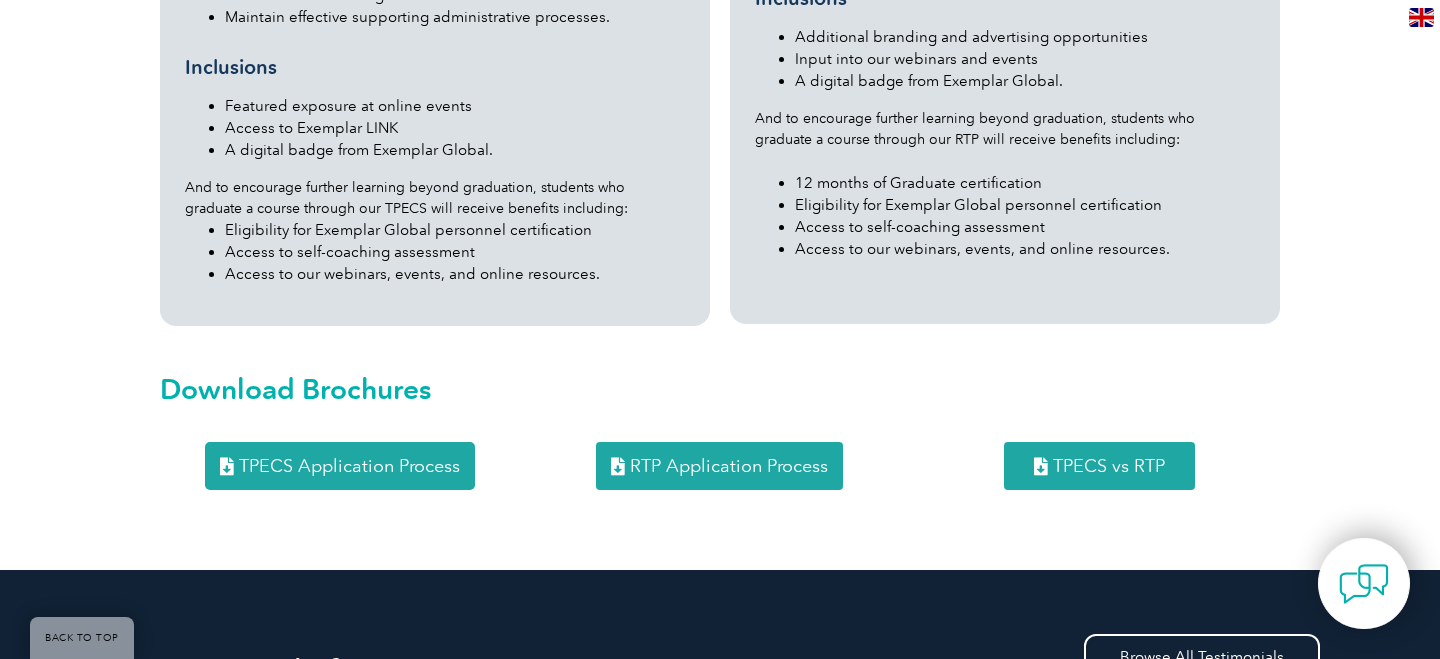 click on "TPECS Application Process" at bounding box center (349, 466) 